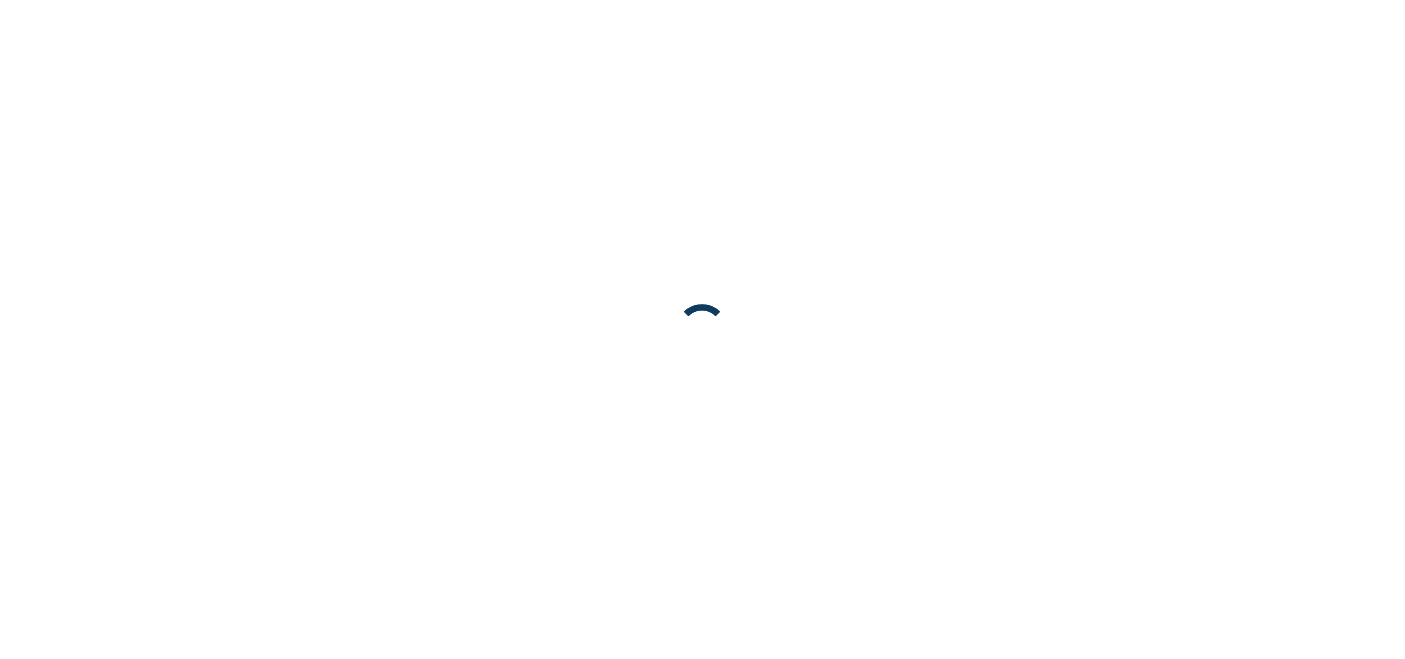 scroll, scrollTop: 0, scrollLeft: 0, axis: both 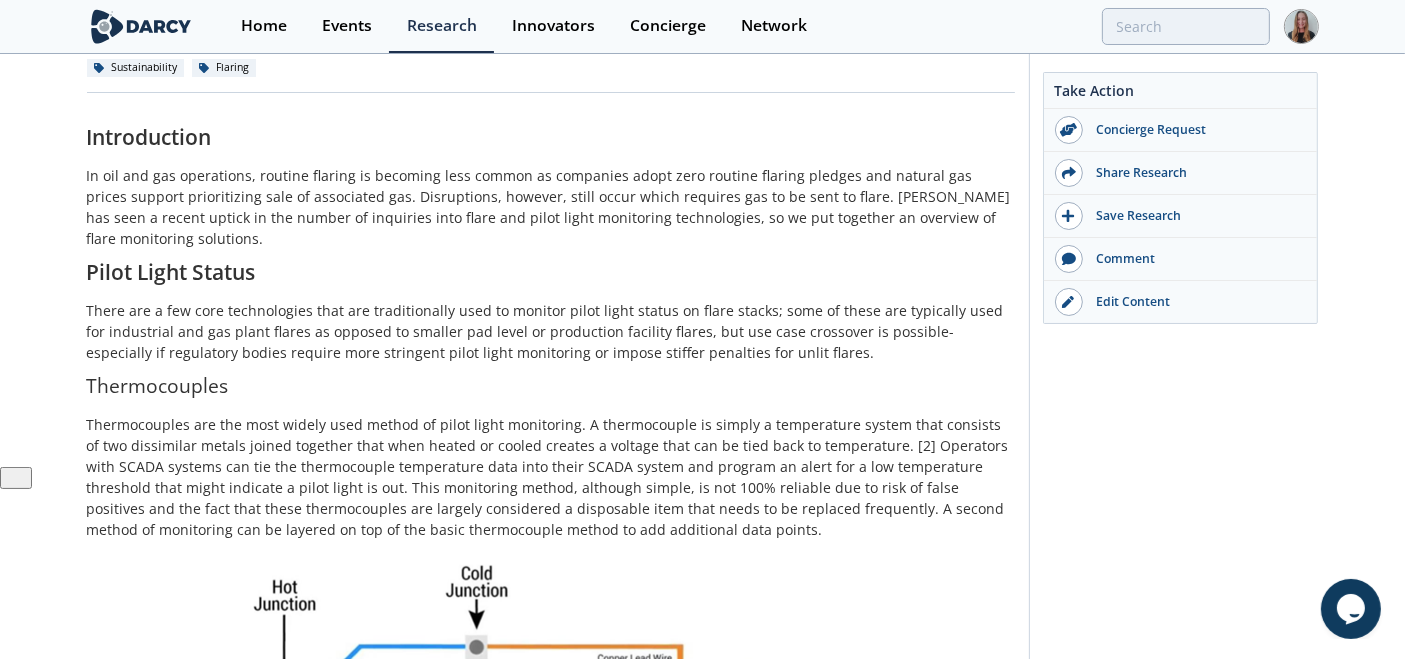 click on "There are a few core technologies that are traditionally used to monitor pilot light status on flare stacks; some of these are typically used for industrial and gas plant flares as opposed to smaller pad level or production facility flares, but use case crossover is possible- especially if regulatory bodies require more stringent pilot light monitoring or impose stiffer penalties for unlit flares." at bounding box center (551, 331) 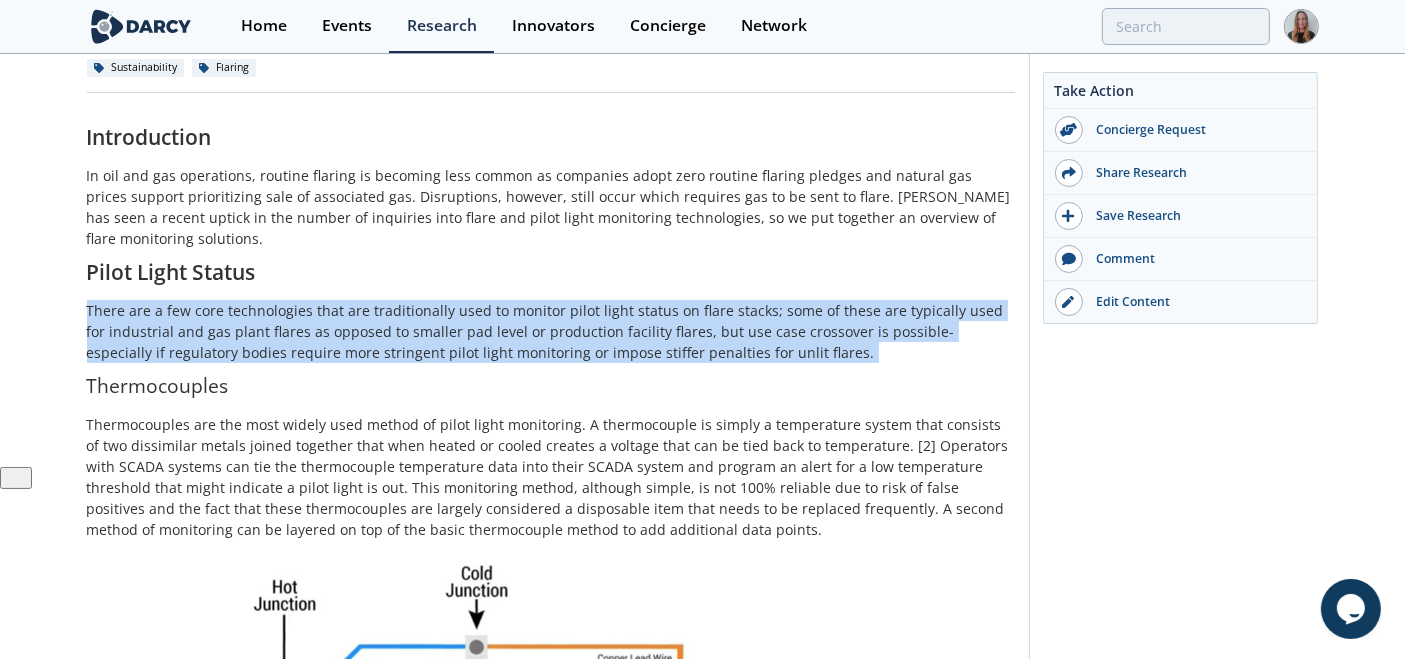 click on "There are a few core technologies that are traditionally used to monitor pilot light status on flare stacks; some of these are typically used for industrial and gas plant flares as opposed to smaller pad level or production facility flares, but use case crossover is possible- especially if regulatory bodies require more stringent pilot light monitoring or impose stiffer penalties for unlit flares." at bounding box center (551, 331) 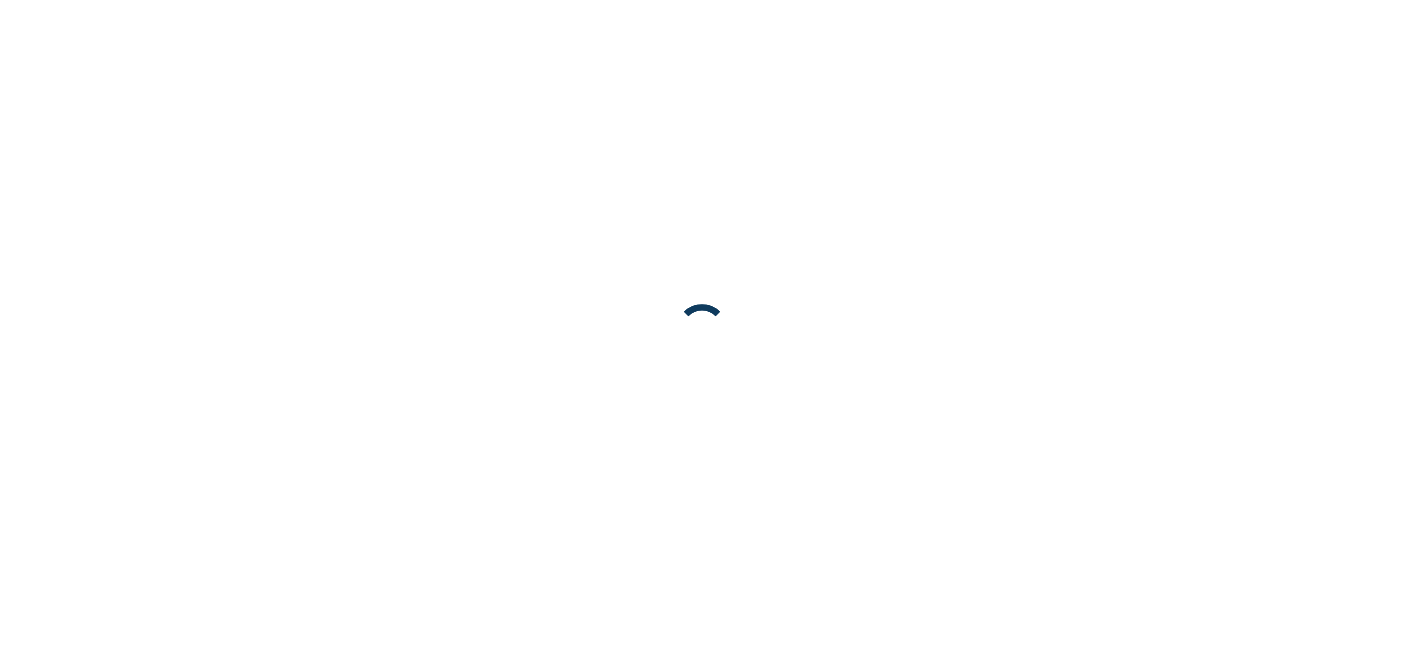 scroll, scrollTop: 0, scrollLeft: 0, axis: both 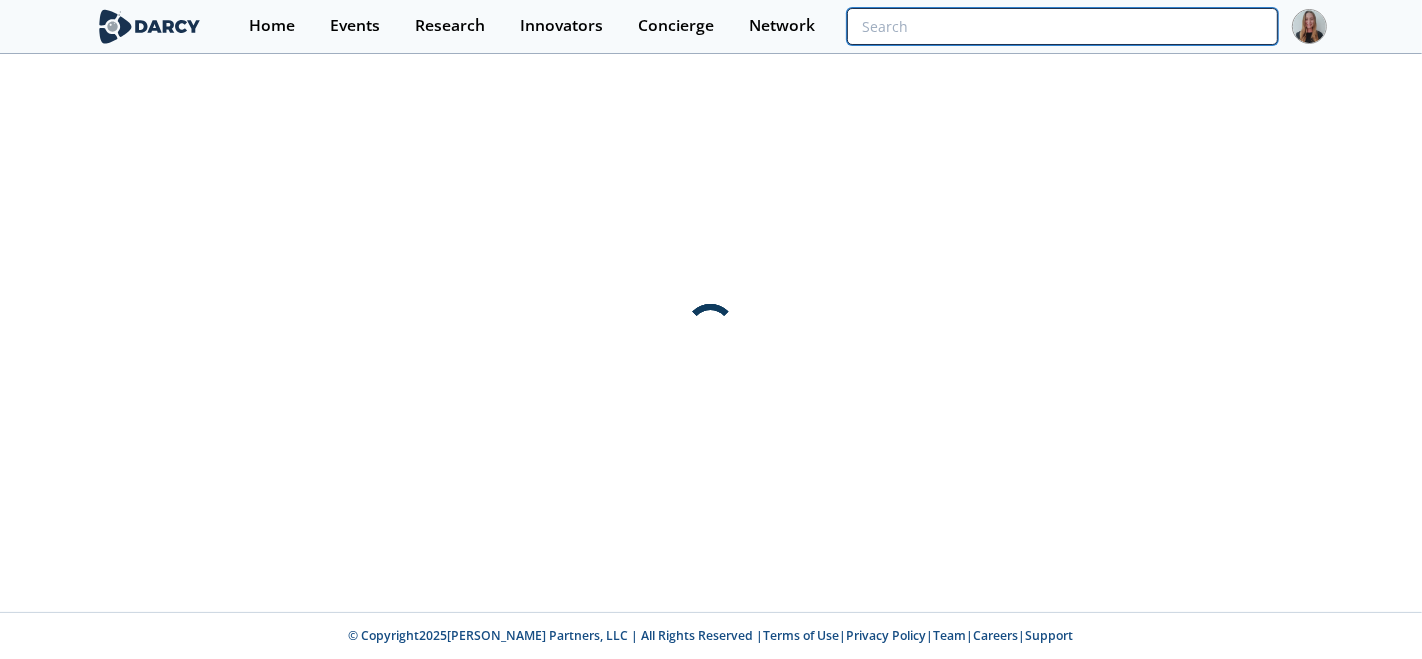 click at bounding box center [1062, 26] 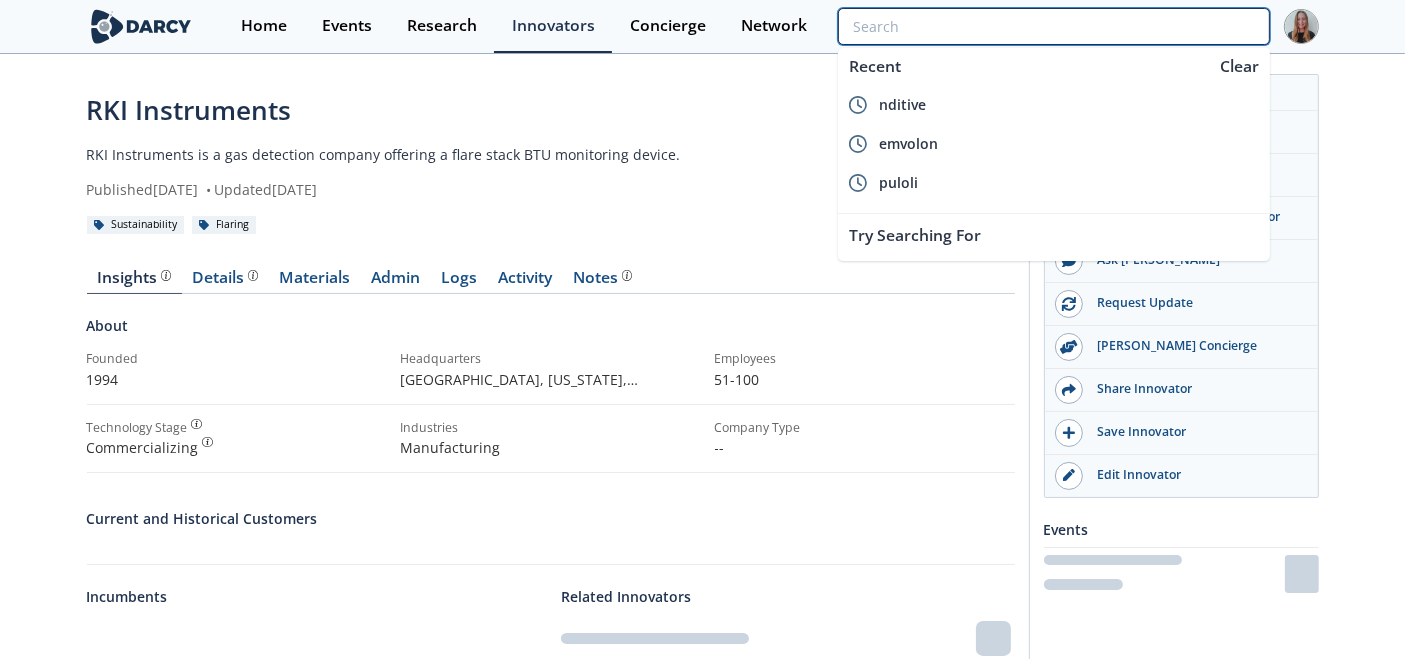 click at bounding box center [1053, 26] 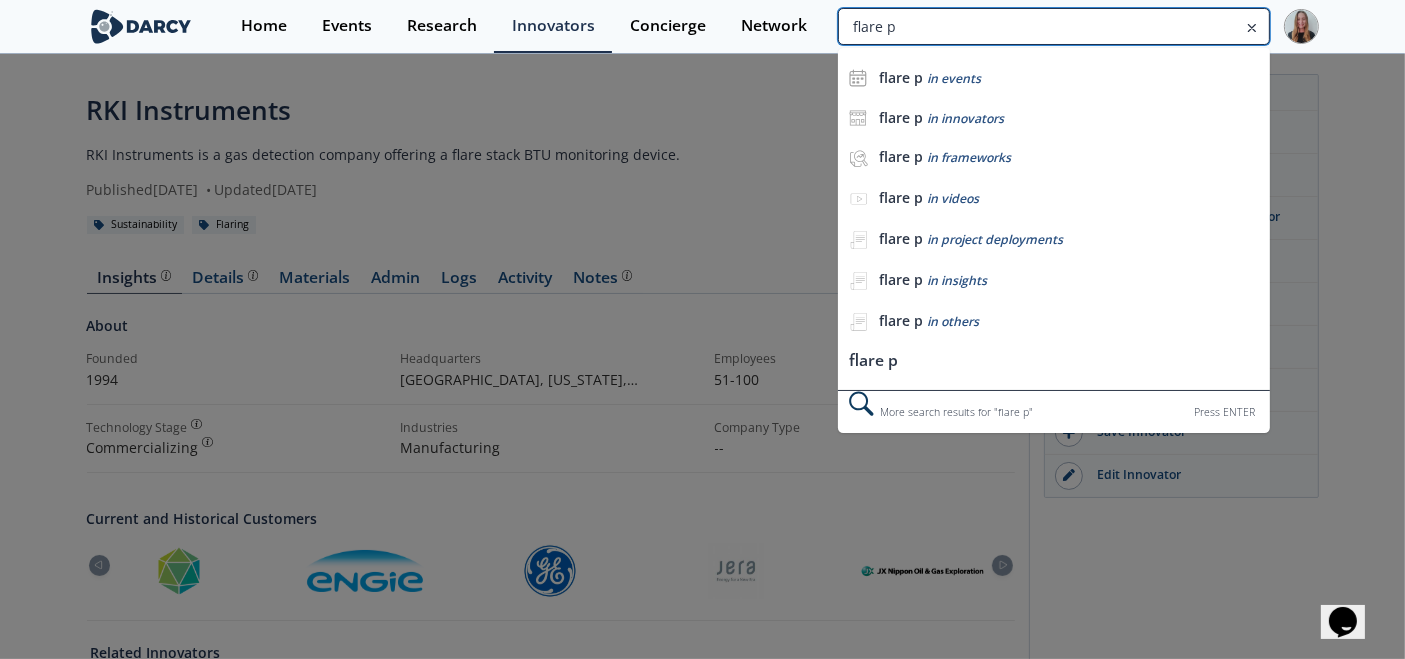 scroll, scrollTop: 0, scrollLeft: 0, axis: both 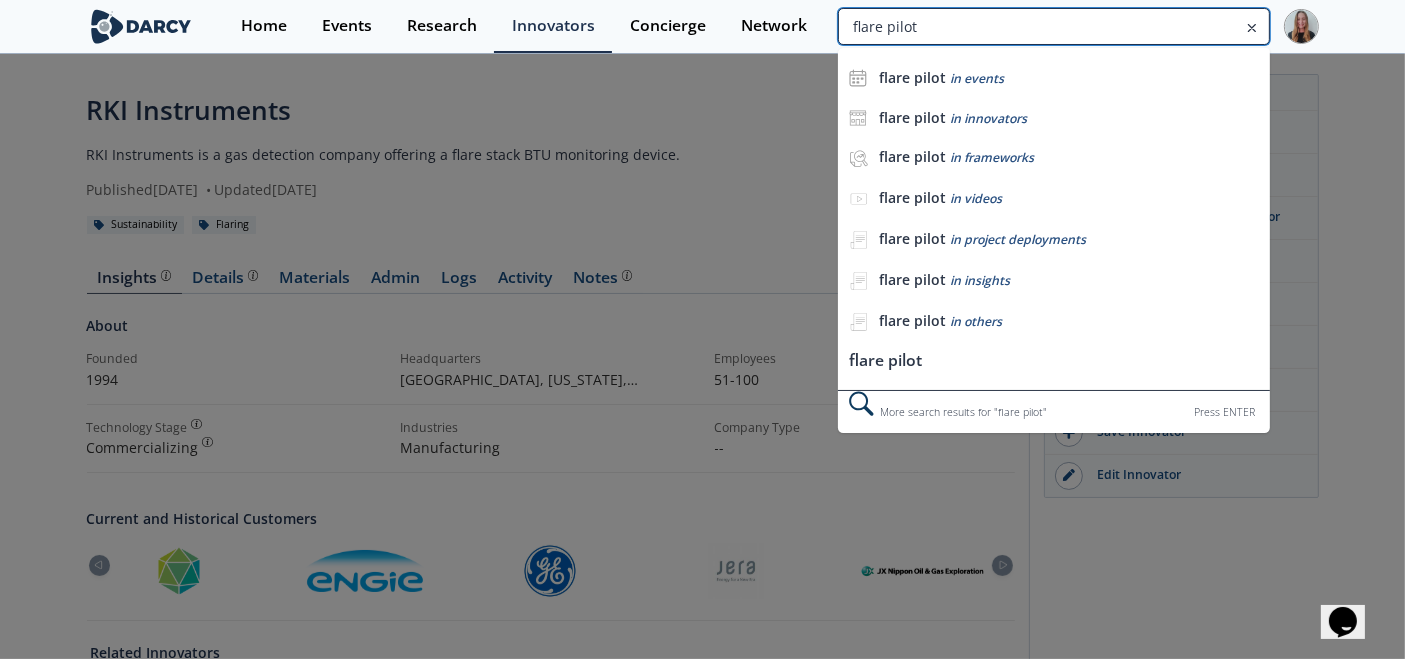 type on "flare pilot" 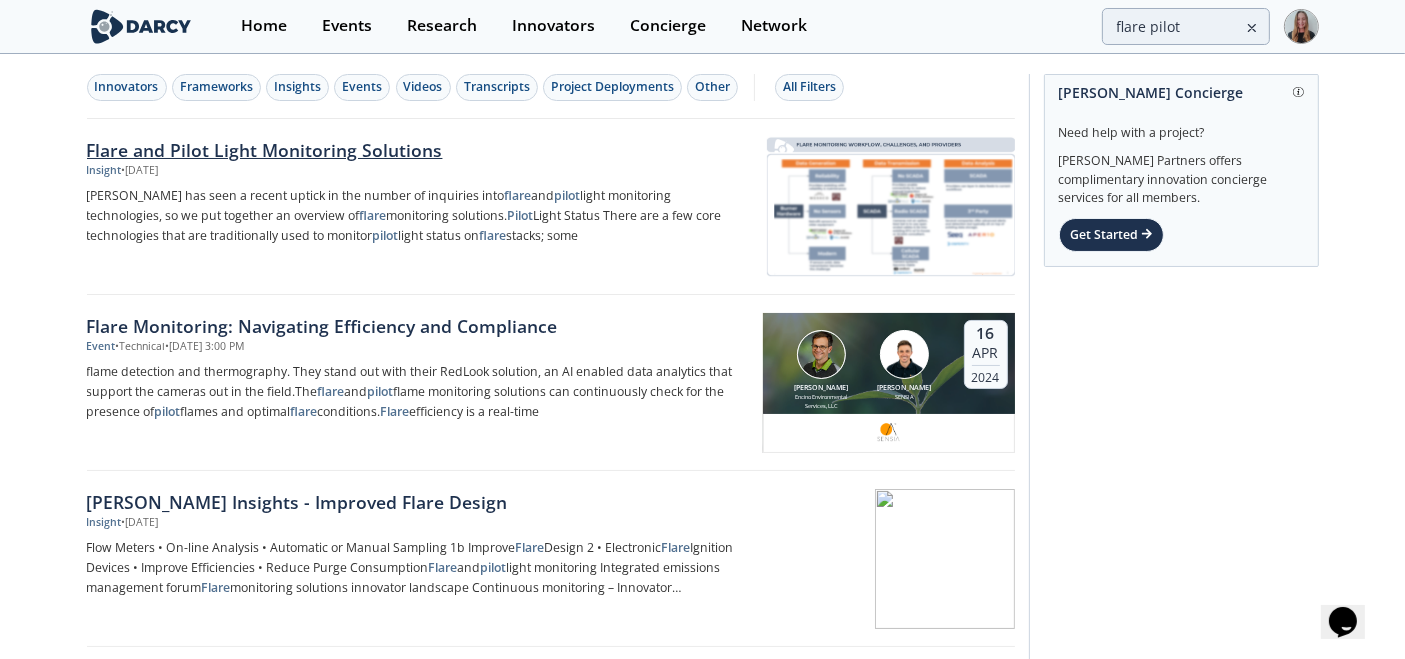 click at bounding box center (889, 207) 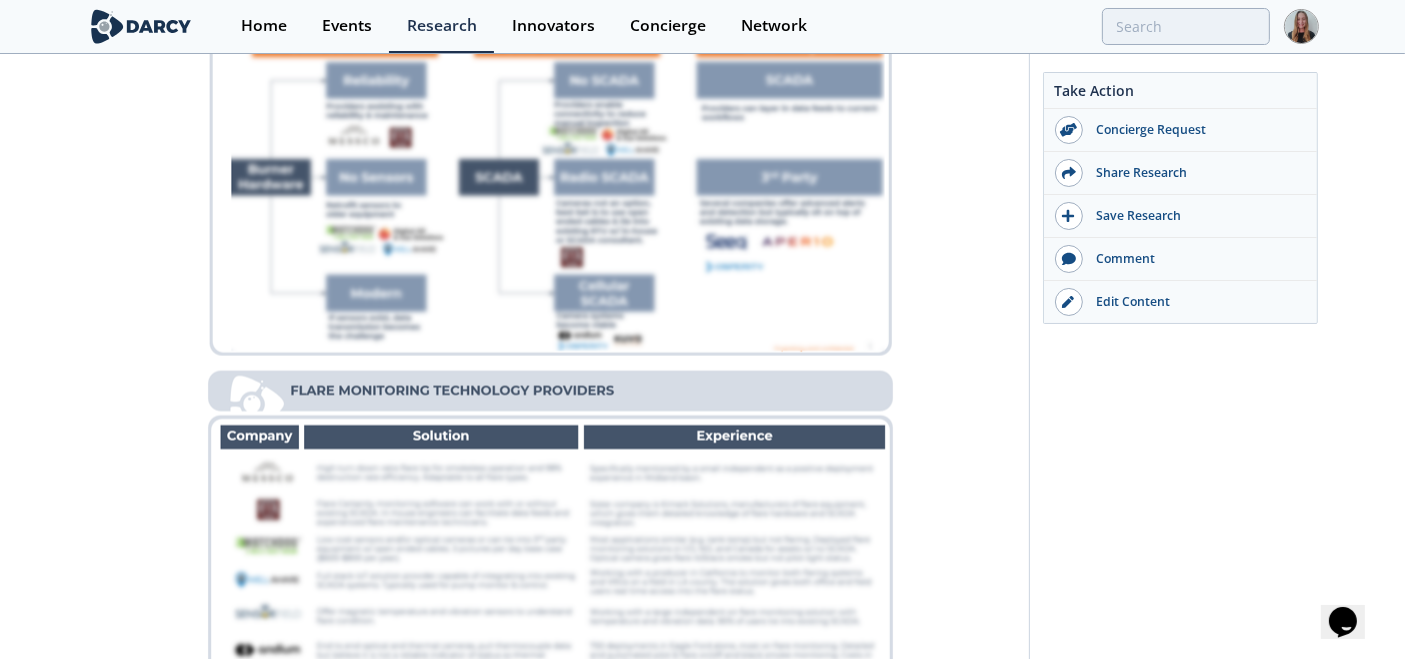 scroll, scrollTop: 2940, scrollLeft: 0, axis: vertical 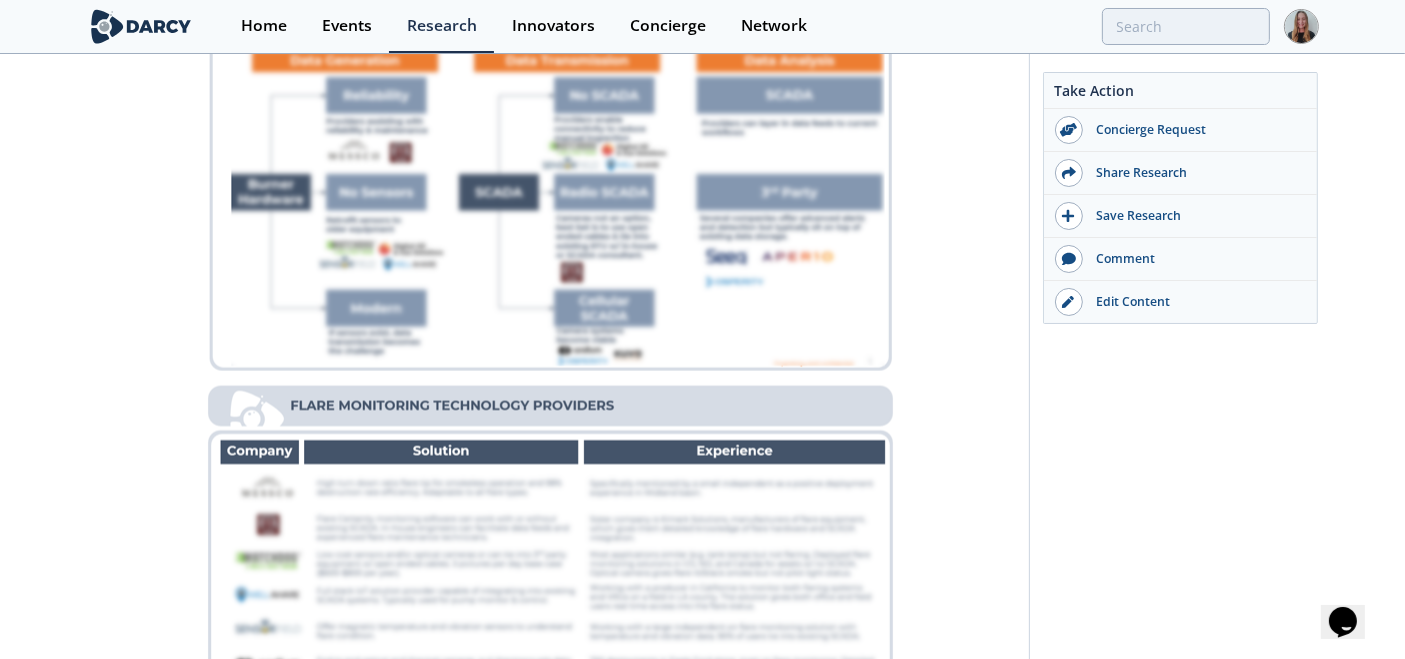 click at bounding box center [551, 380] 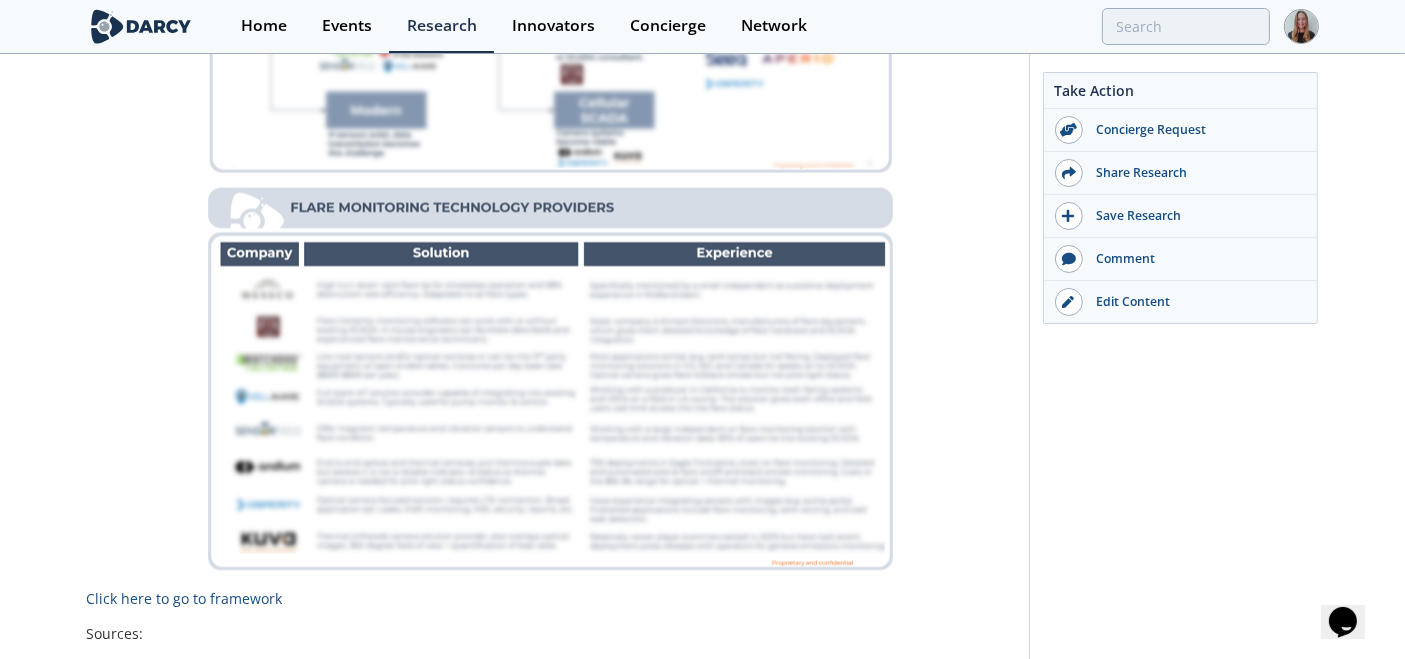 scroll, scrollTop: 3545, scrollLeft: 0, axis: vertical 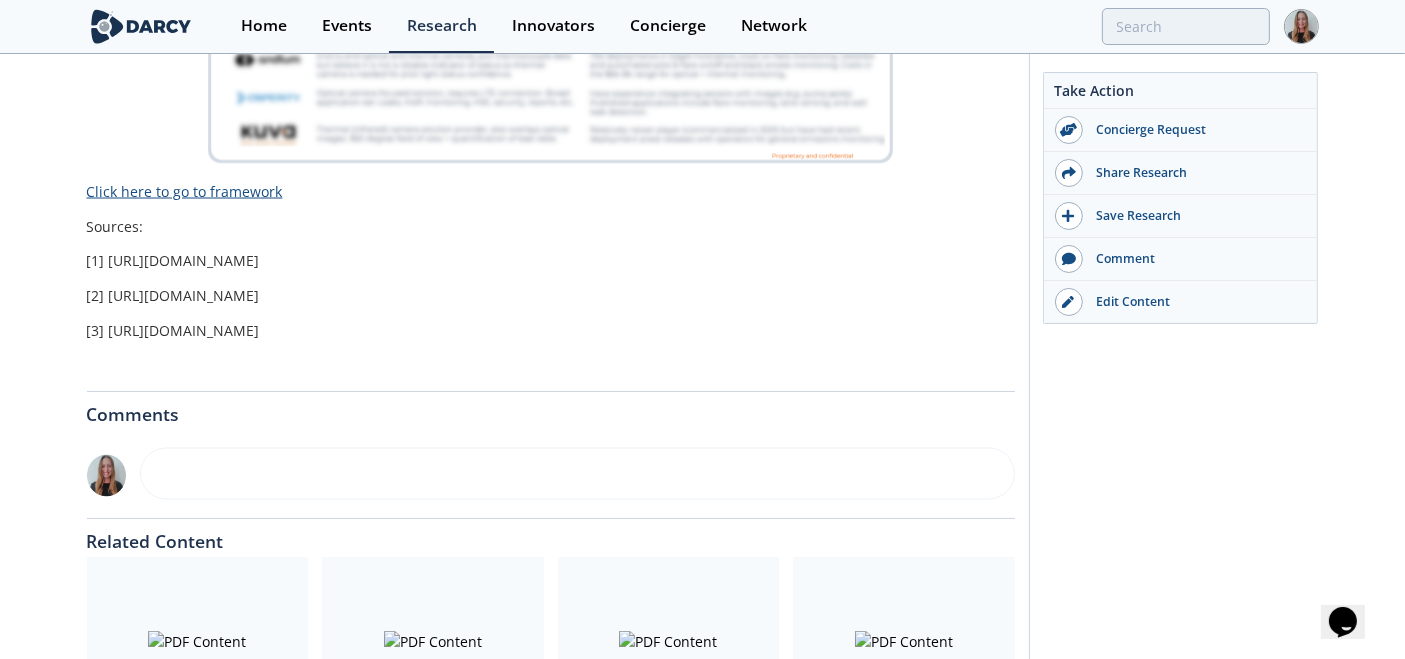click on "Click here to go to framework" at bounding box center [185, 191] 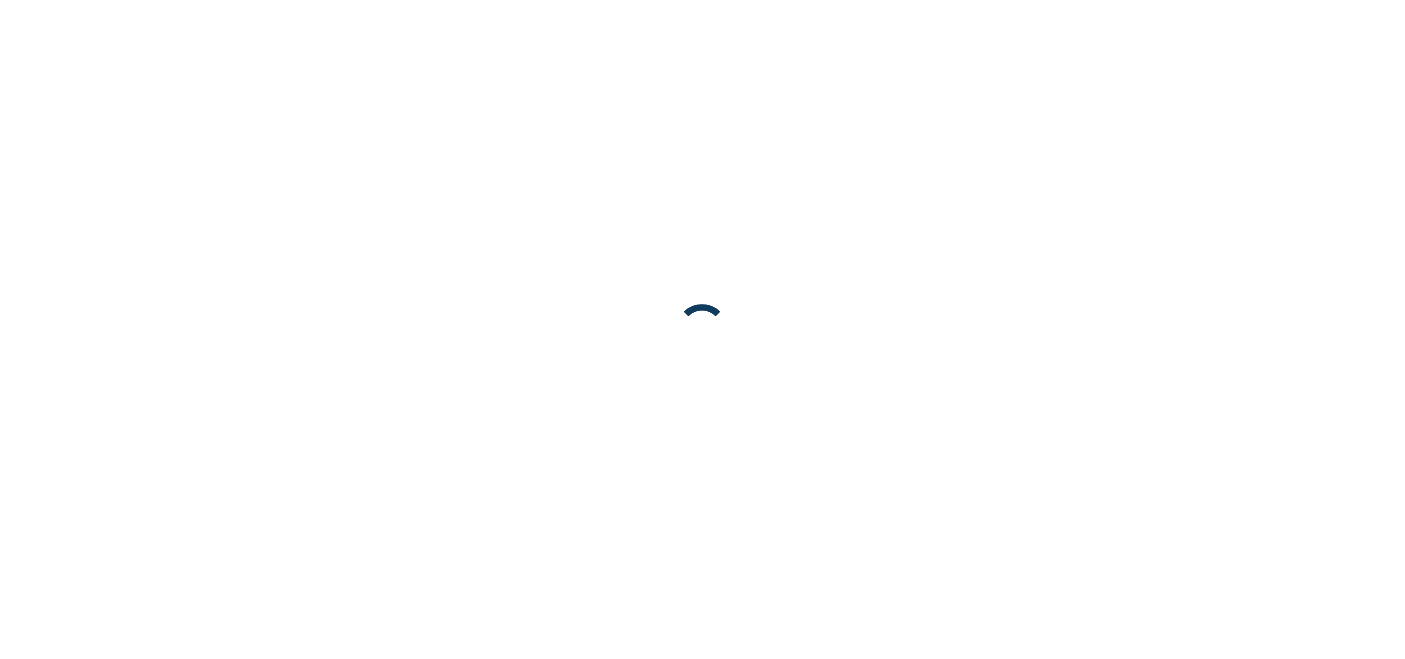 scroll, scrollTop: 0, scrollLeft: 0, axis: both 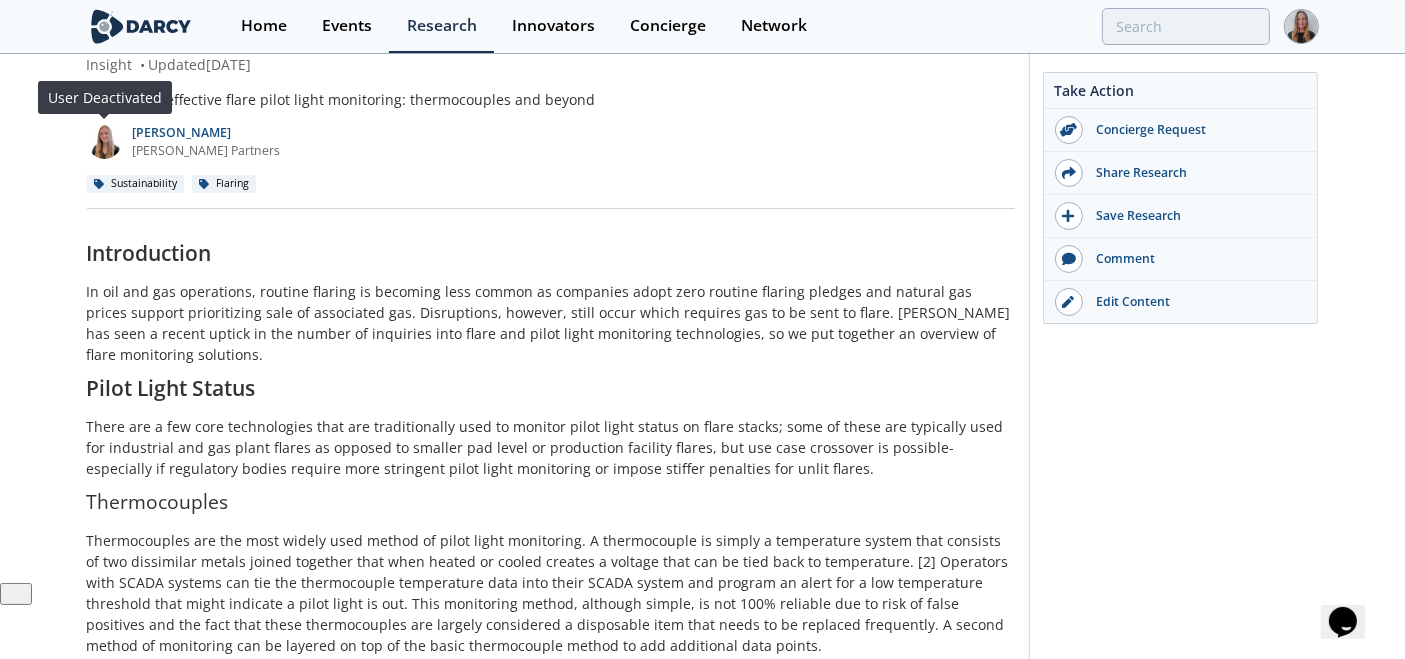 drag, startPoint x: 290, startPoint y: 135, endPoint x: 121, endPoint y: 132, distance: 169.02663 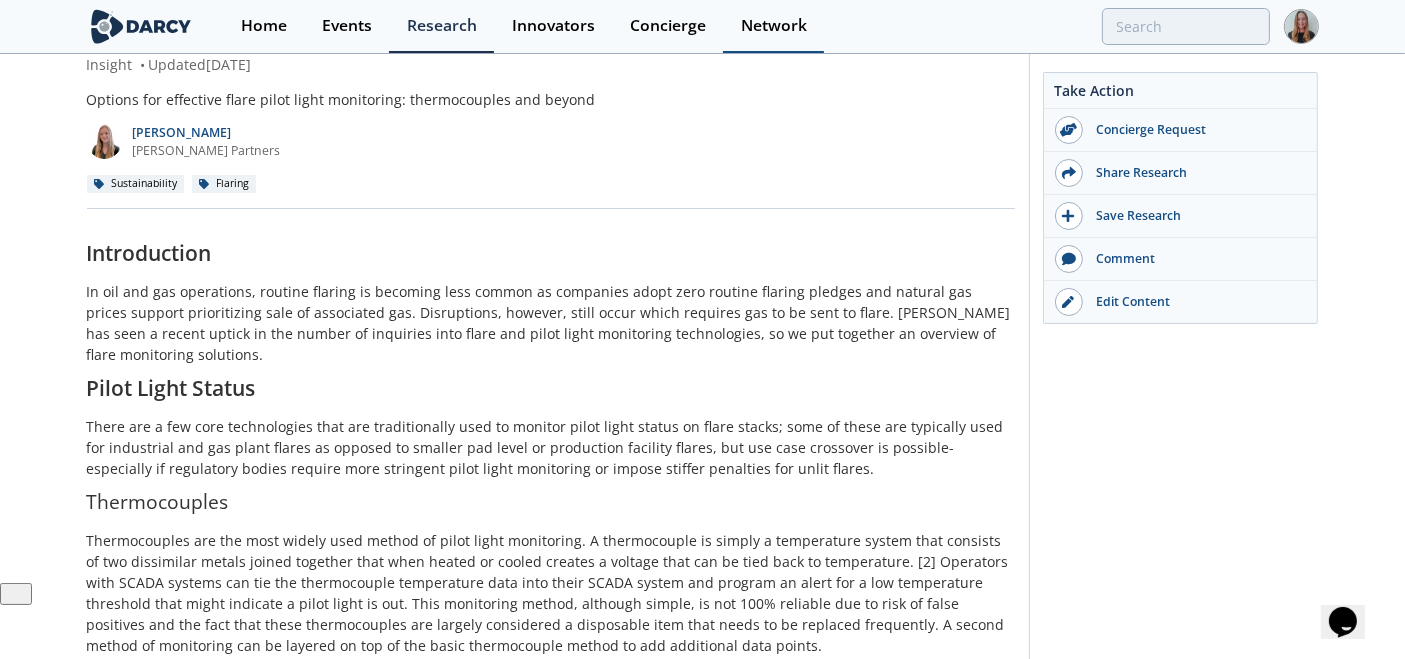 copy on "Berkleigh Armistead" 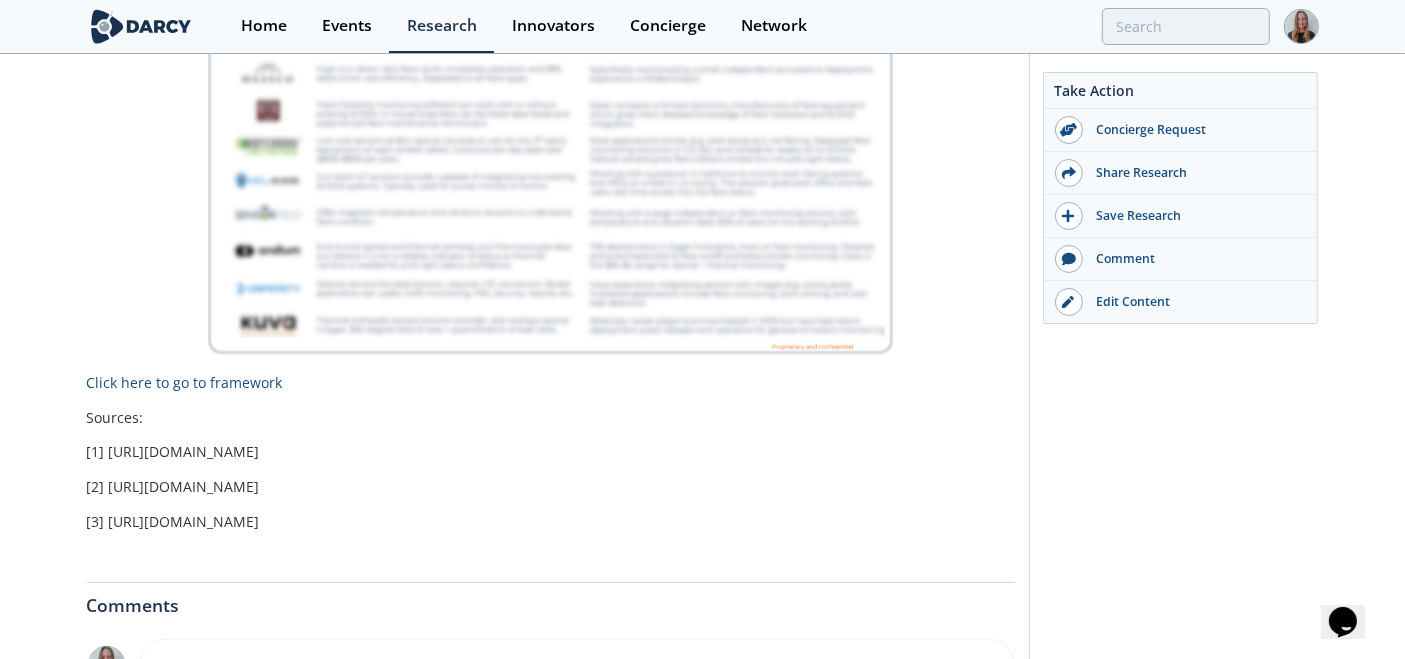 scroll, scrollTop: 3381, scrollLeft: 0, axis: vertical 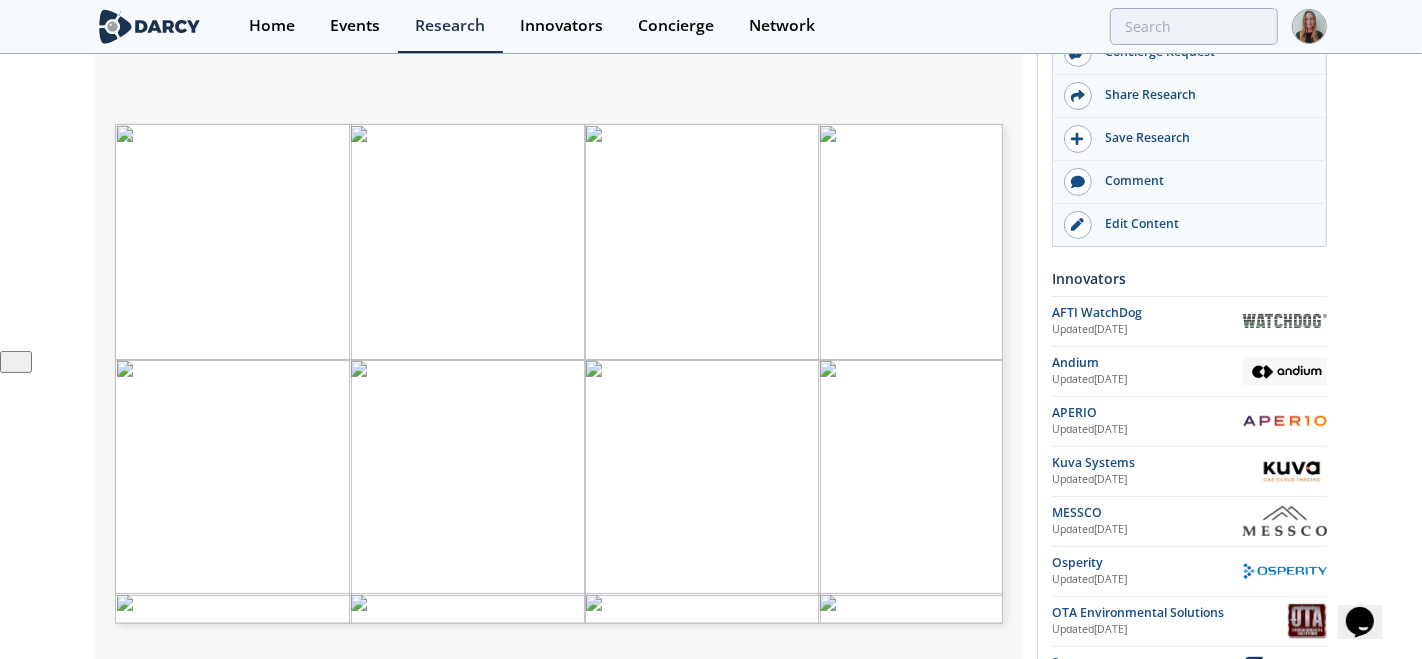 click at bounding box center [893, 603] 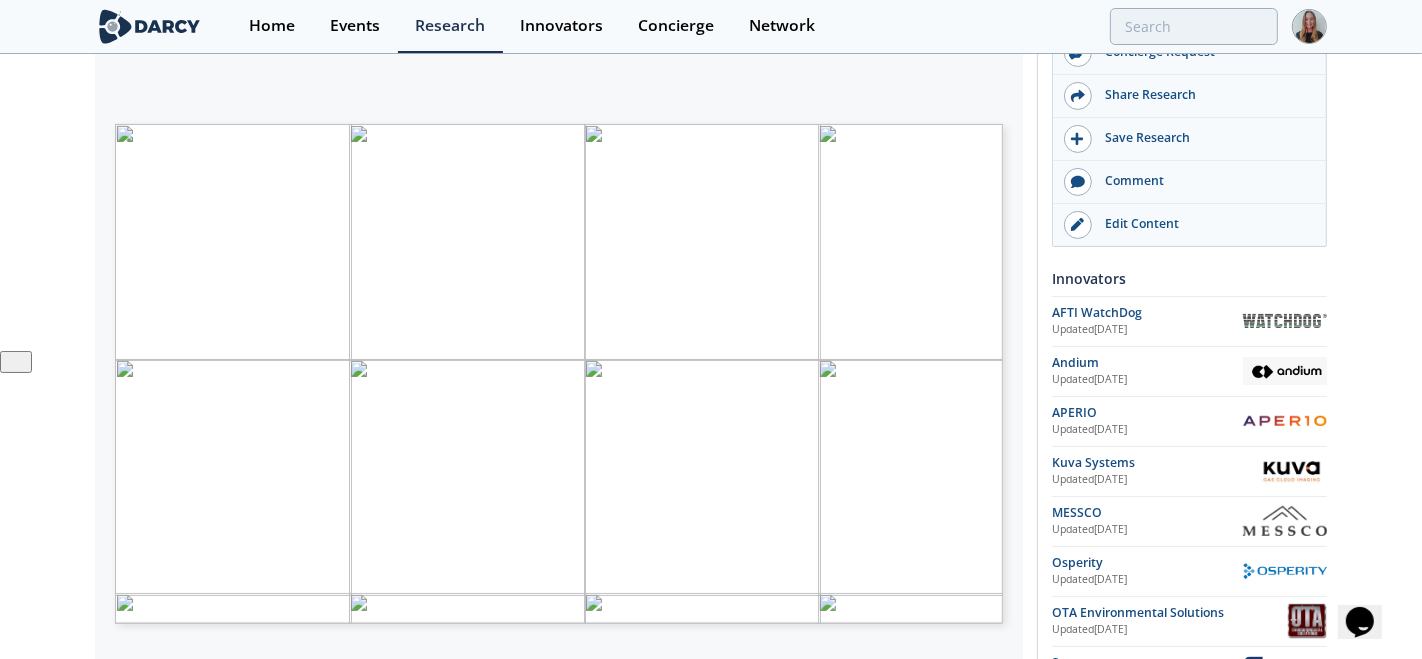 type on "2" 